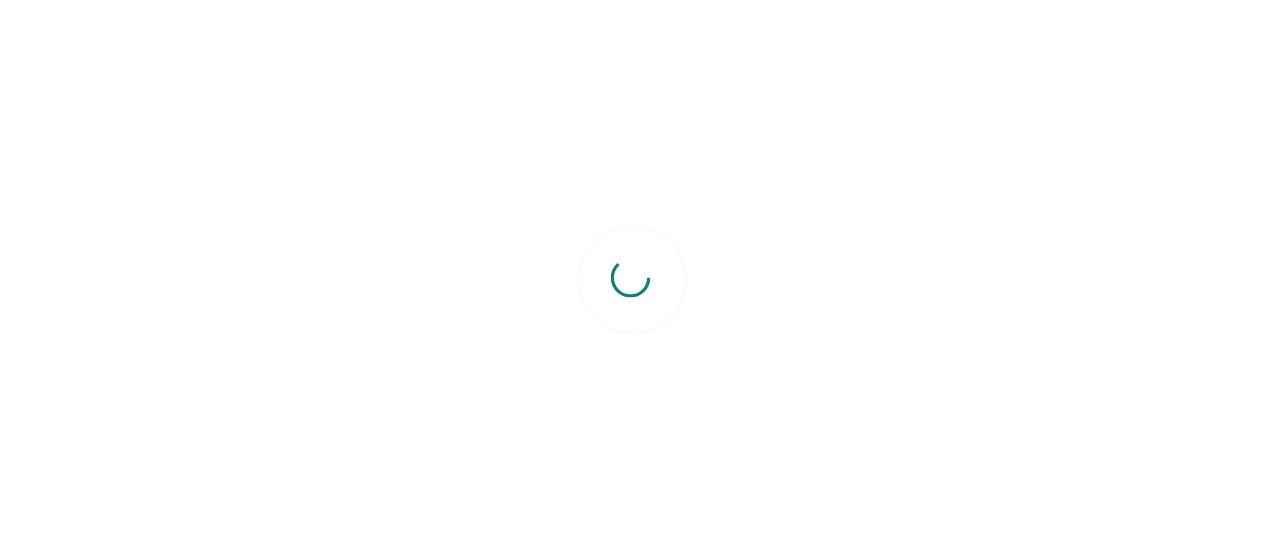 scroll, scrollTop: 0, scrollLeft: 0, axis: both 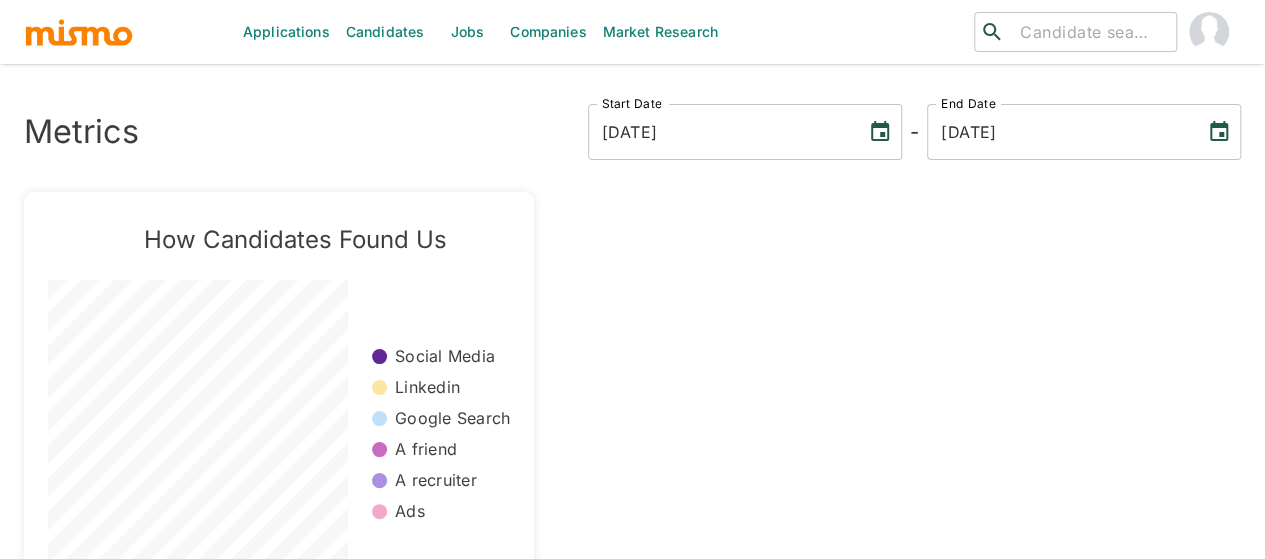click on "Candidates" at bounding box center [385, 32] 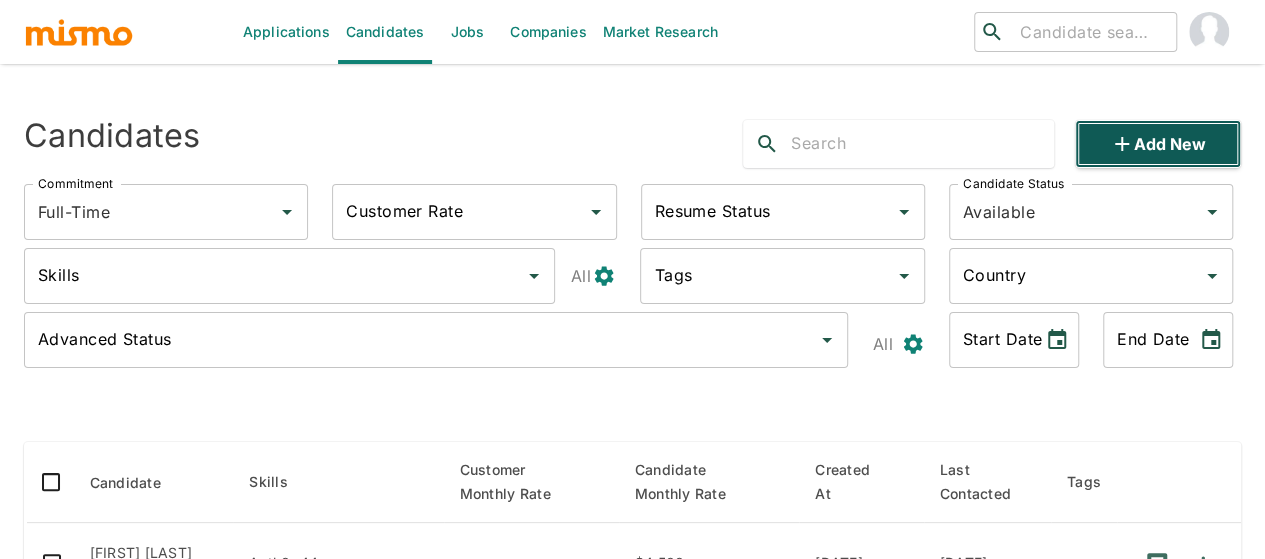click on "Add new" at bounding box center (1158, 144) 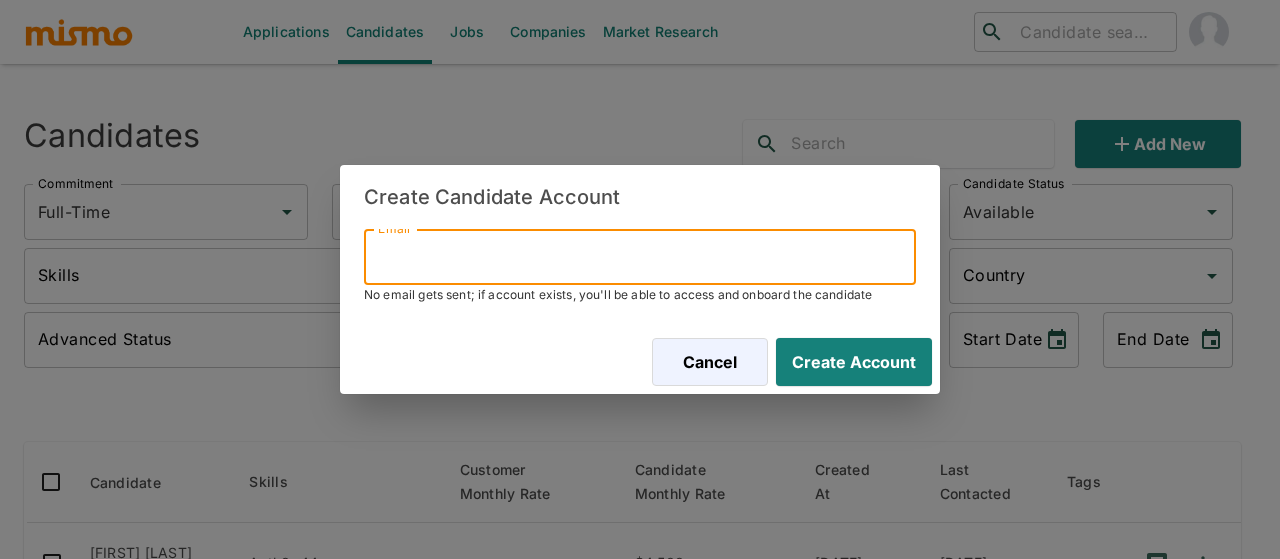 click on "Email" at bounding box center (640, 257) 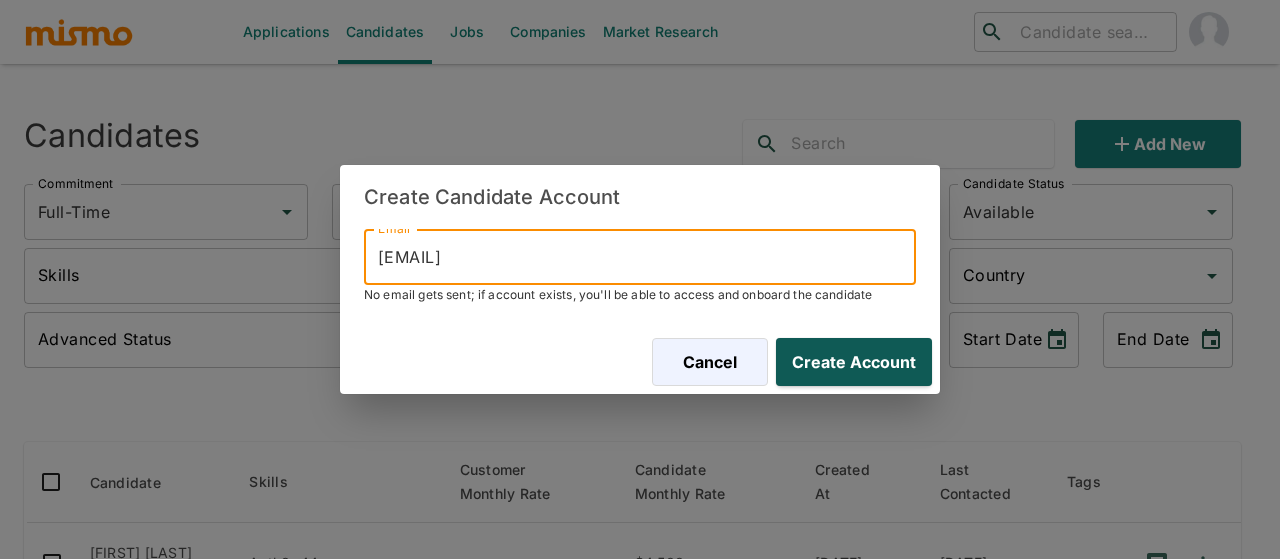 type on "[EMAIL]" 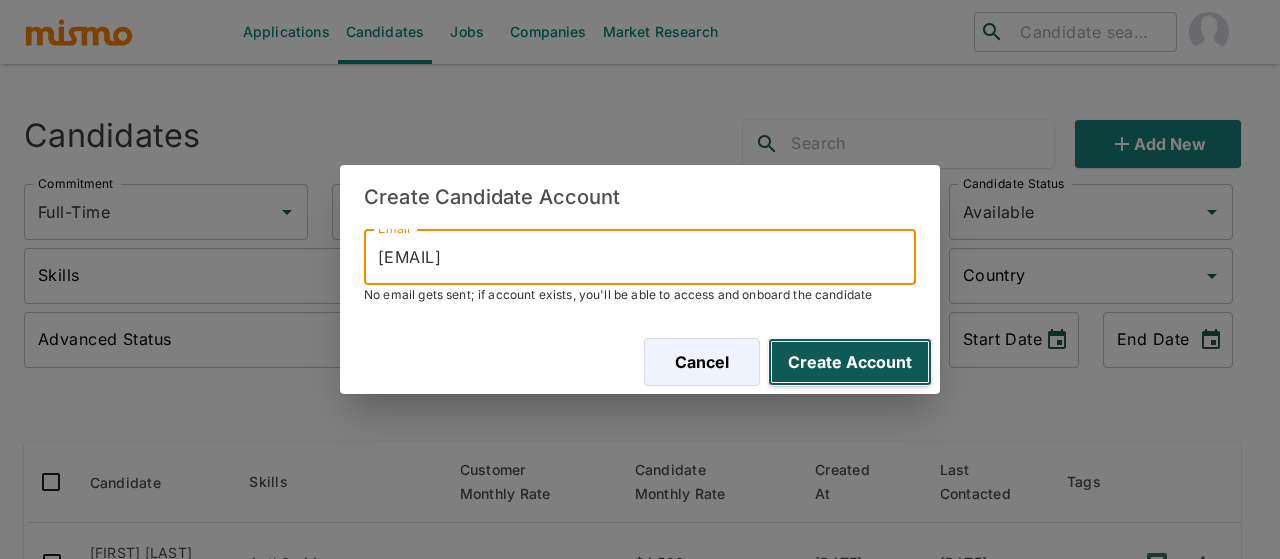 drag, startPoint x: 869, startPoint y: 365, endPoint x: 810, endPoint y: 374, distance: 59.682495 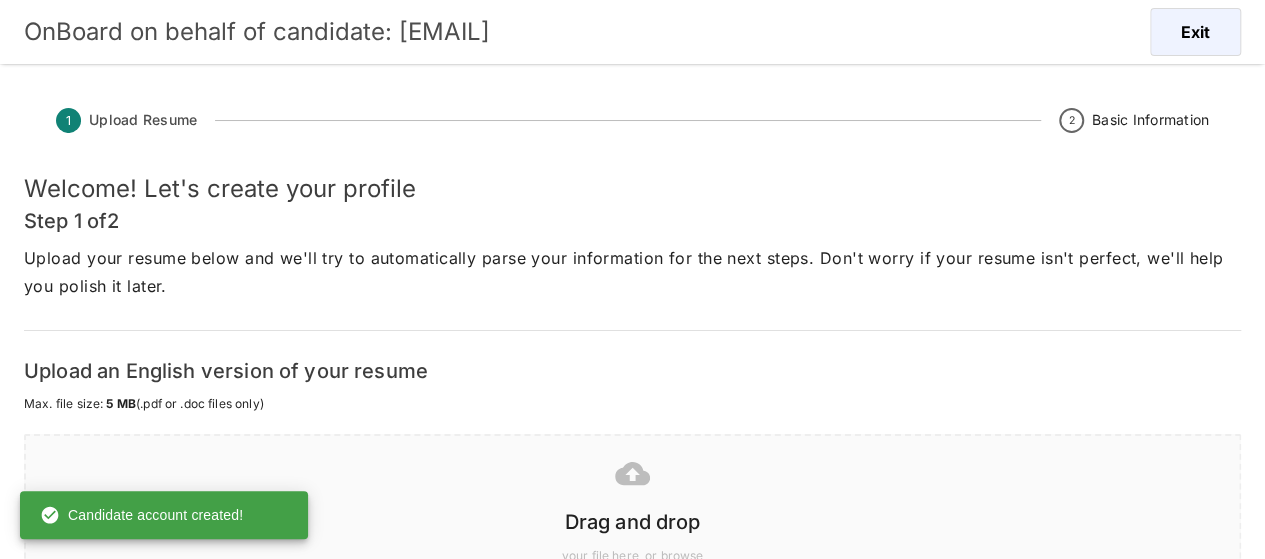 click 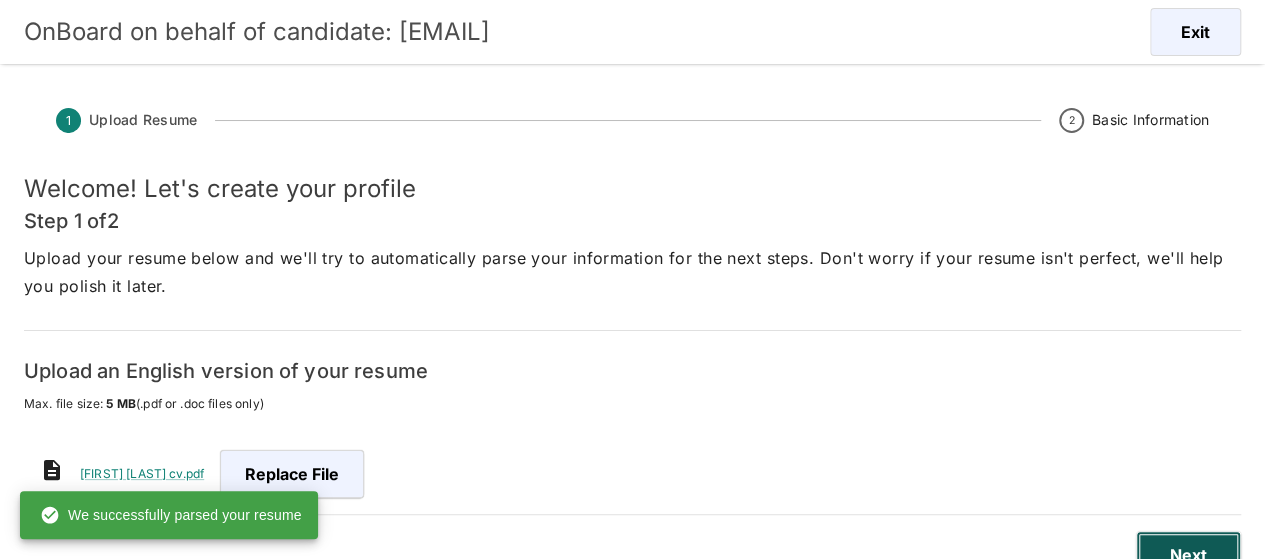 click on "Next" at bounding box center (1188, 555) 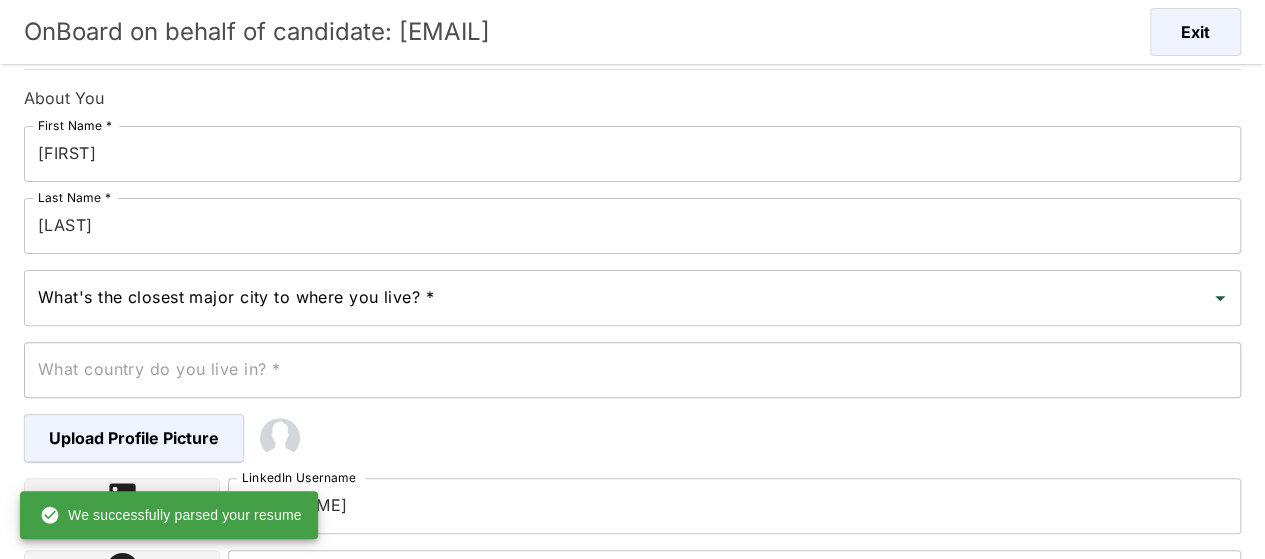 scroll, scrollTop: 200, scrollLeft: 0, axis: vertical 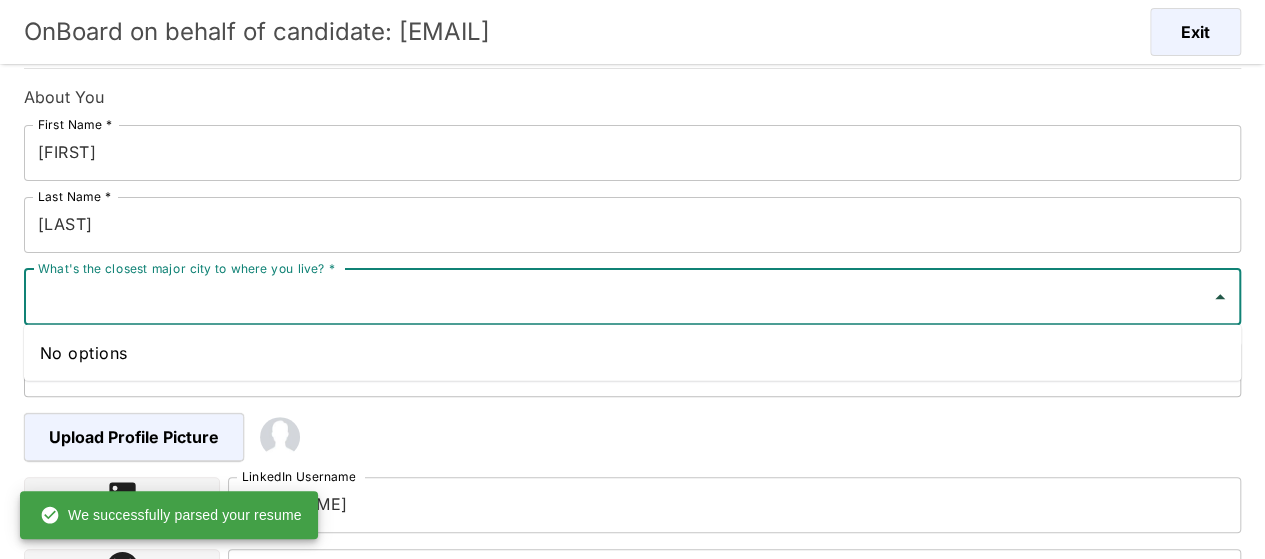 click on "What's the closest major city to where you live? *" at bounding box center [617, 297] 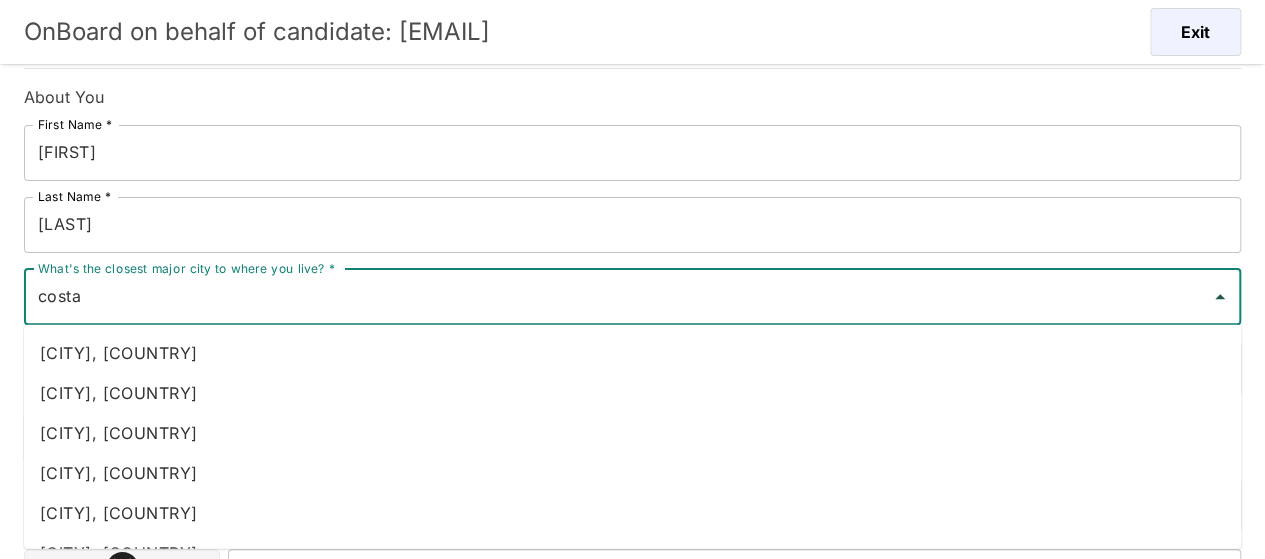 click on "[CITY], [COUNTRY]" at bounding box center (632, 393) 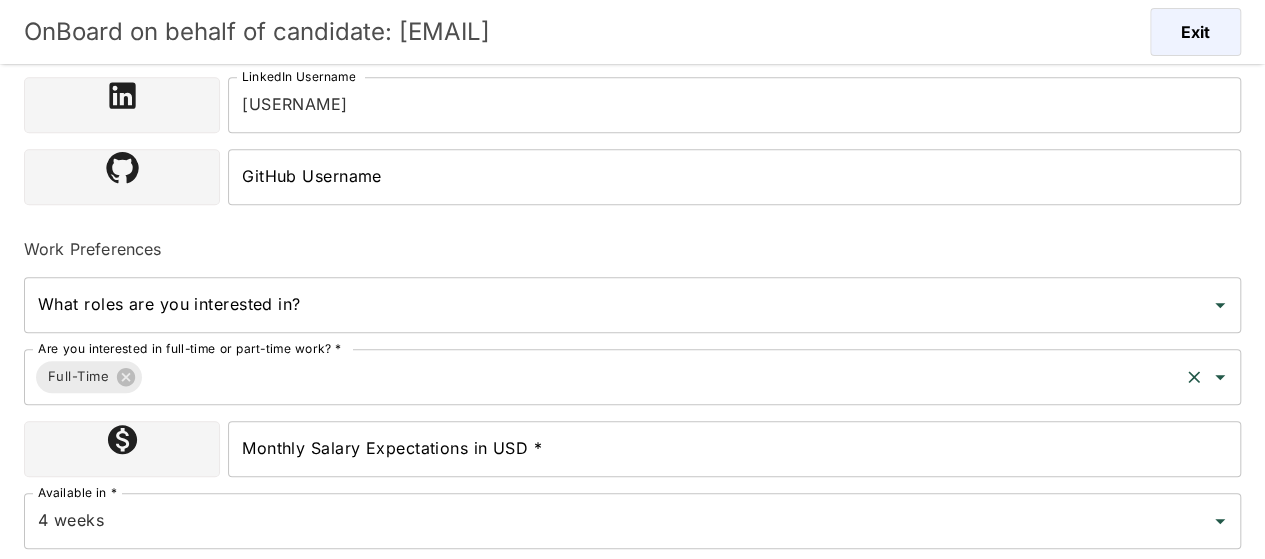 scroll, scrollTop: 670, scrollLeft: 0, axis: vertical 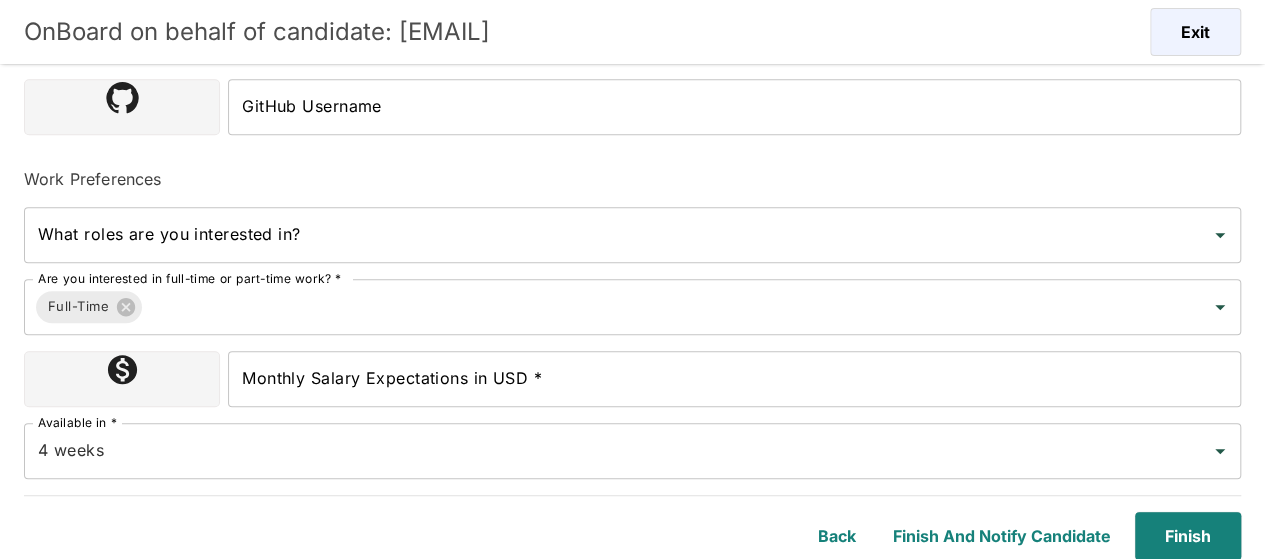type on "[CITY], [COUNTRY]" 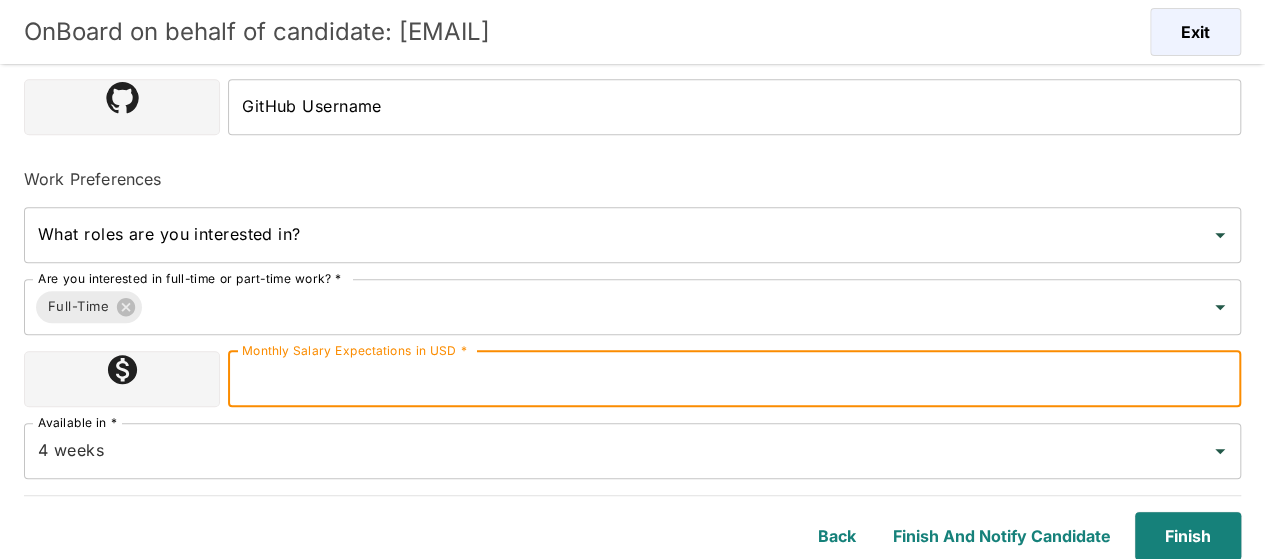 type on "1800000" 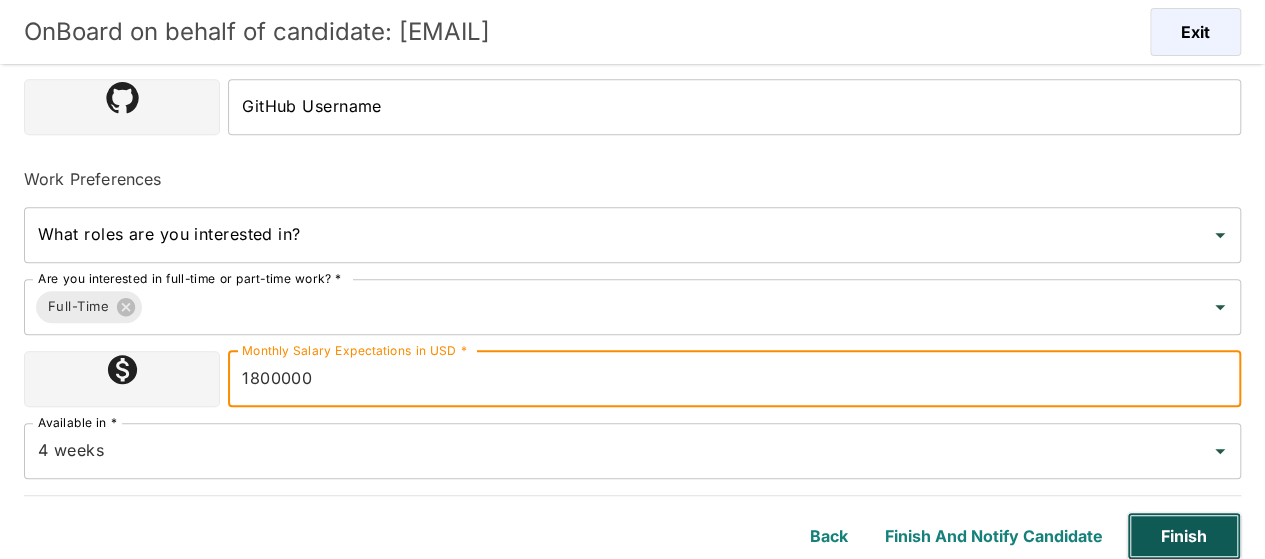 click on "Finish" at bounding box center [1184, 536] 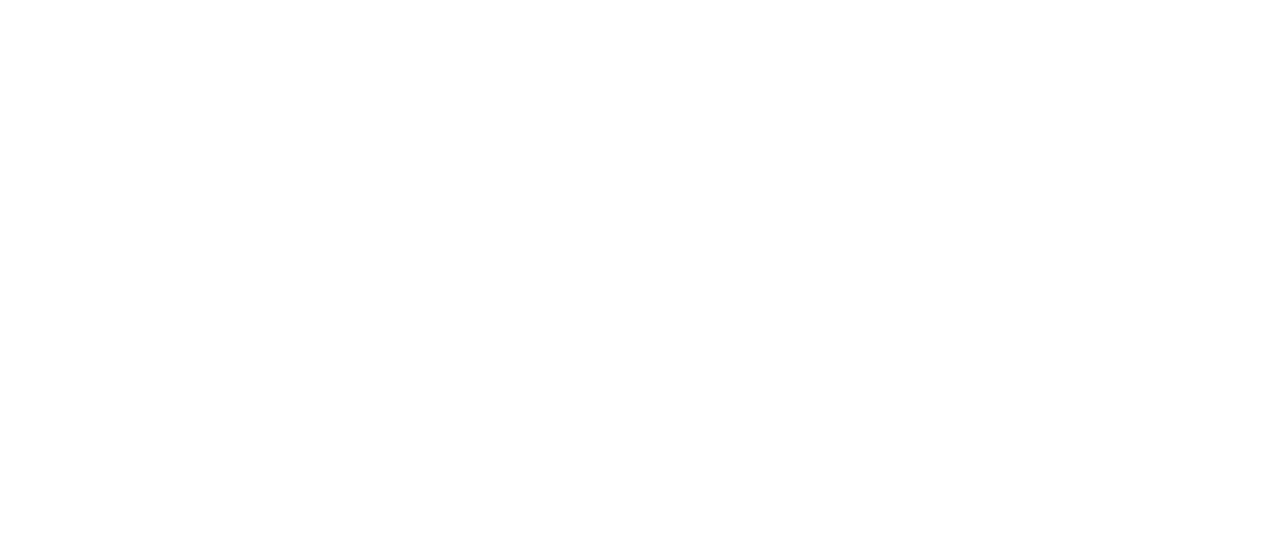 scroll, scrollTop: 0, scrollLeft: 0, axis: both 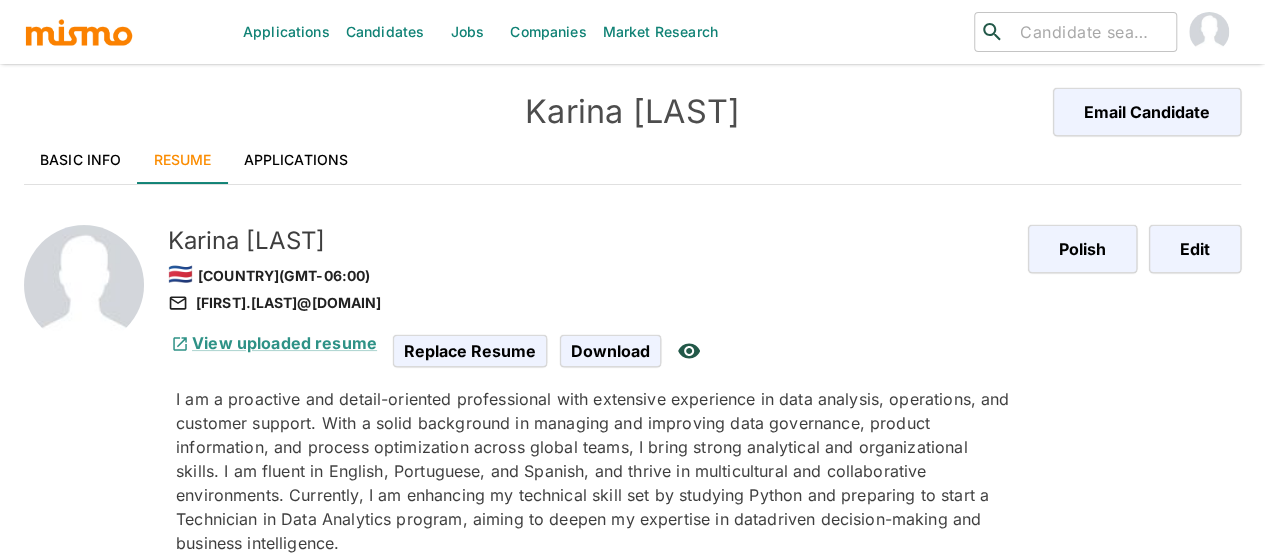 click on "Applications" at bounding box center (296, 160) 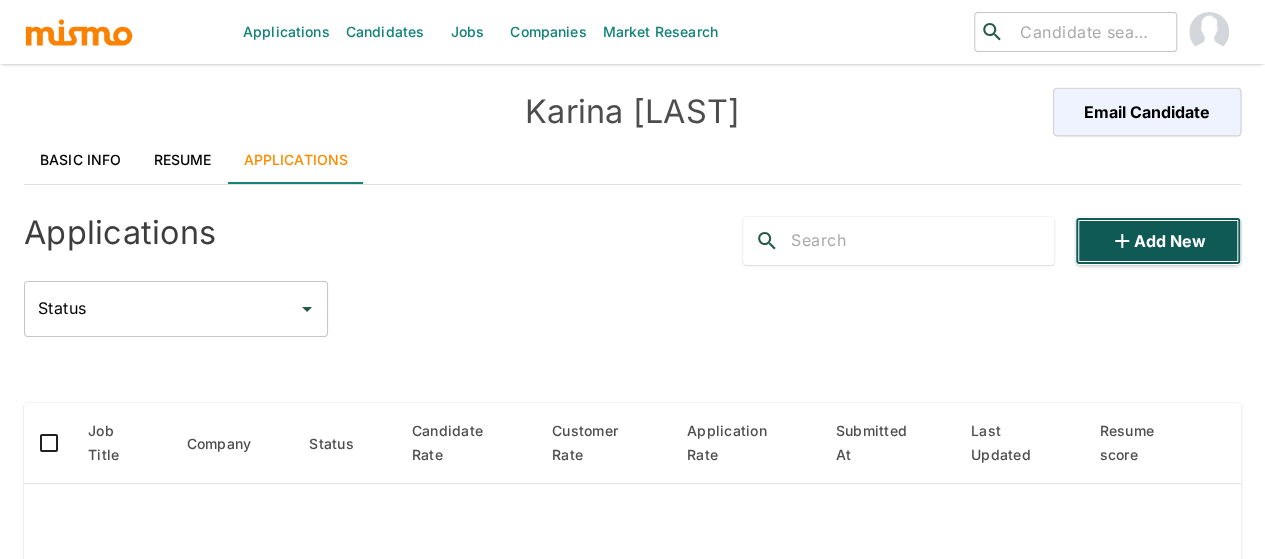 click on "Add new" at bounding box center (1158, 241) 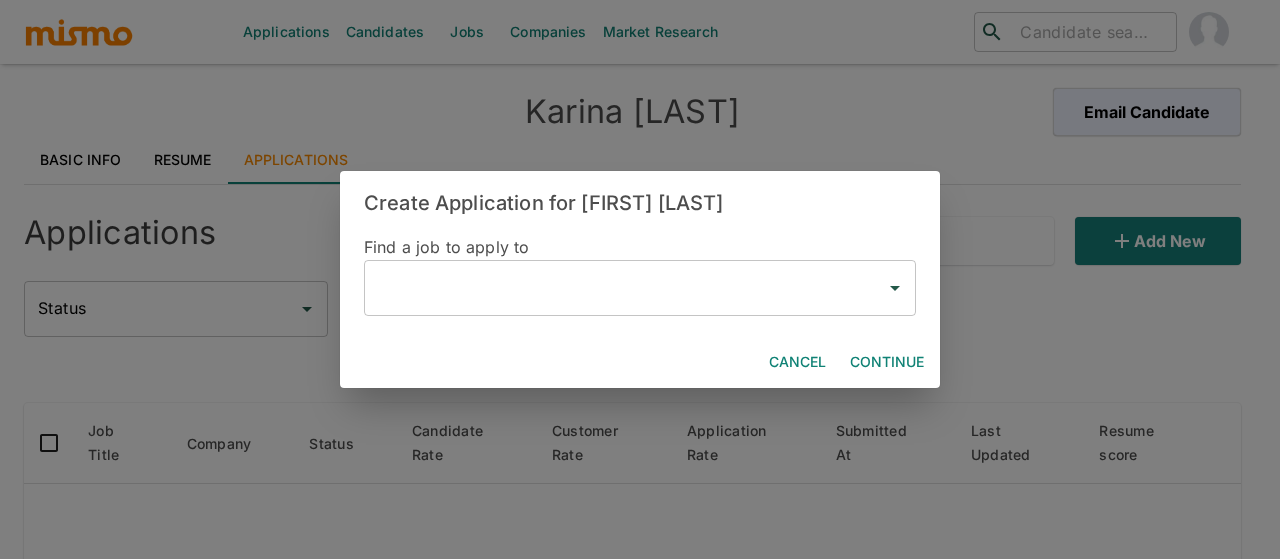 click at bounding box center (625, 288) 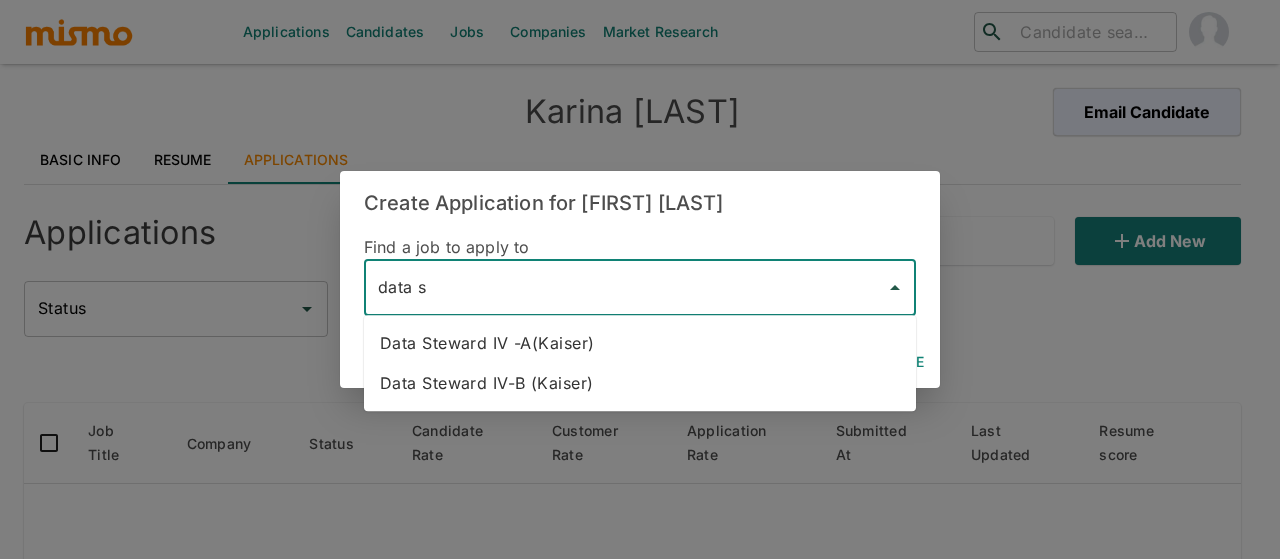 click on "Data Steward IV-B				(Kaiser)" at bounding box center [640, 383] 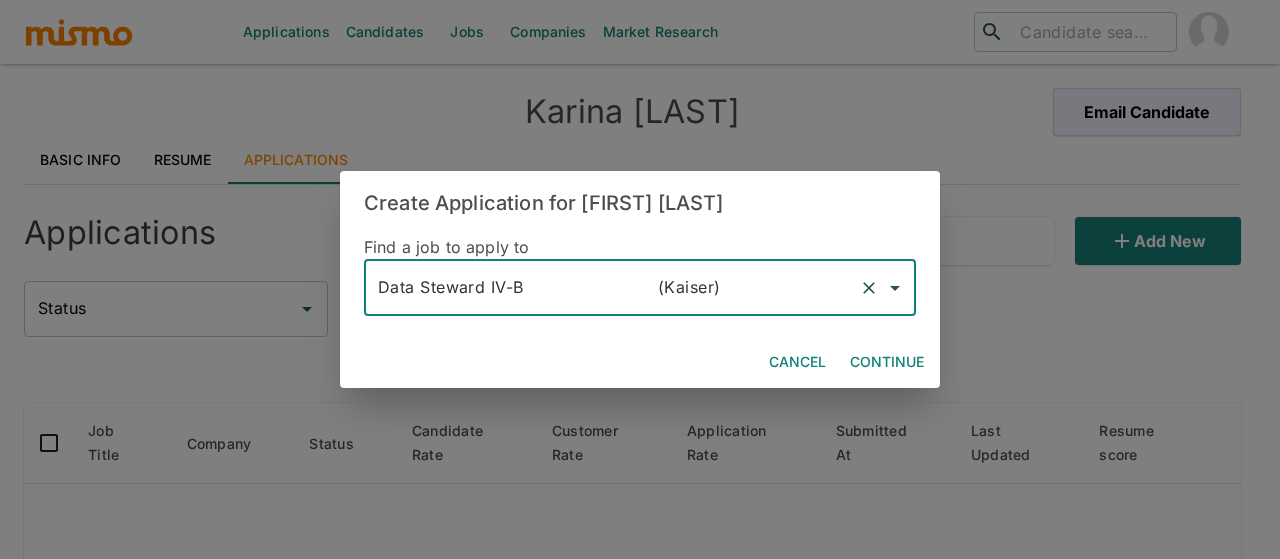 type on "Data Steward IV-B				(Kaiser)" 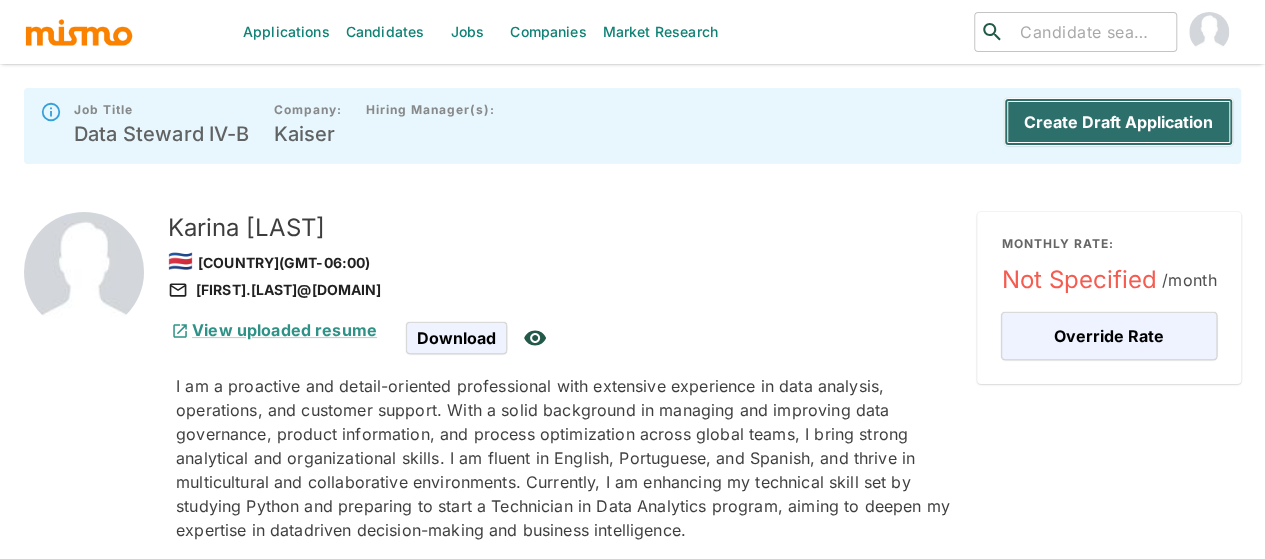 click on "Create Draft Application" at bounding box center (1118, 122) 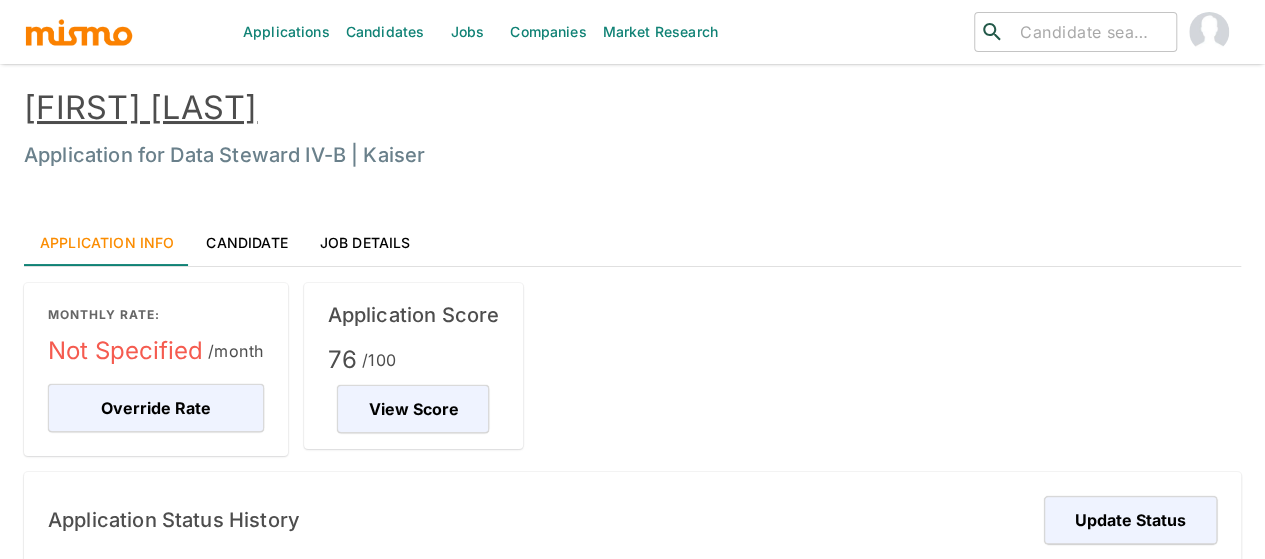 click on "Jobs" at bounding box center (467, 32) 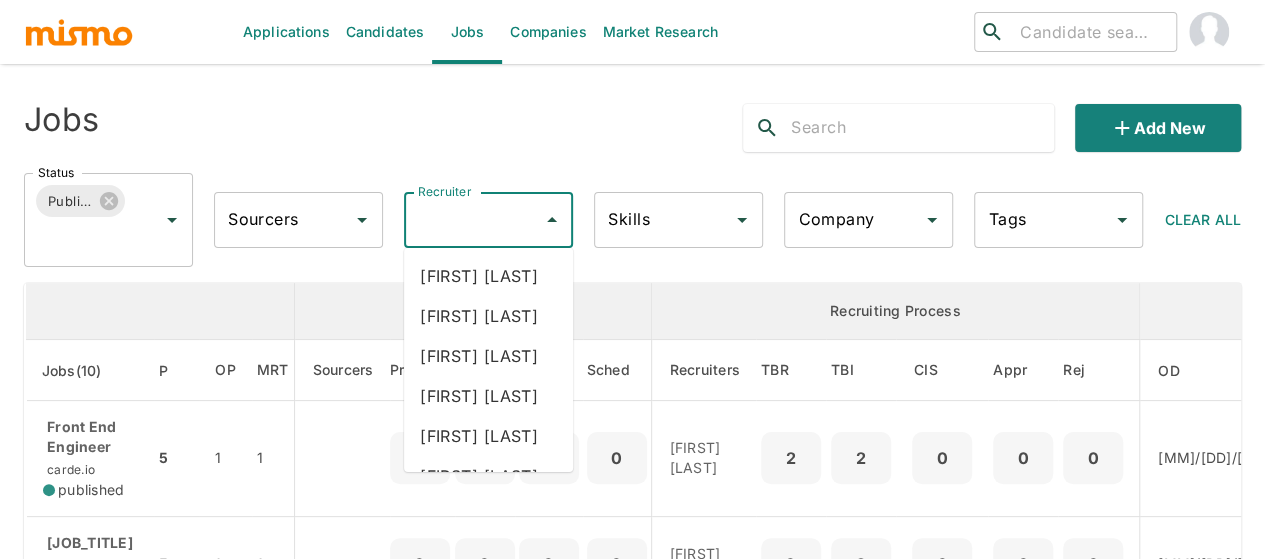 click on "Recruiter" at bounding box center [473, 220] 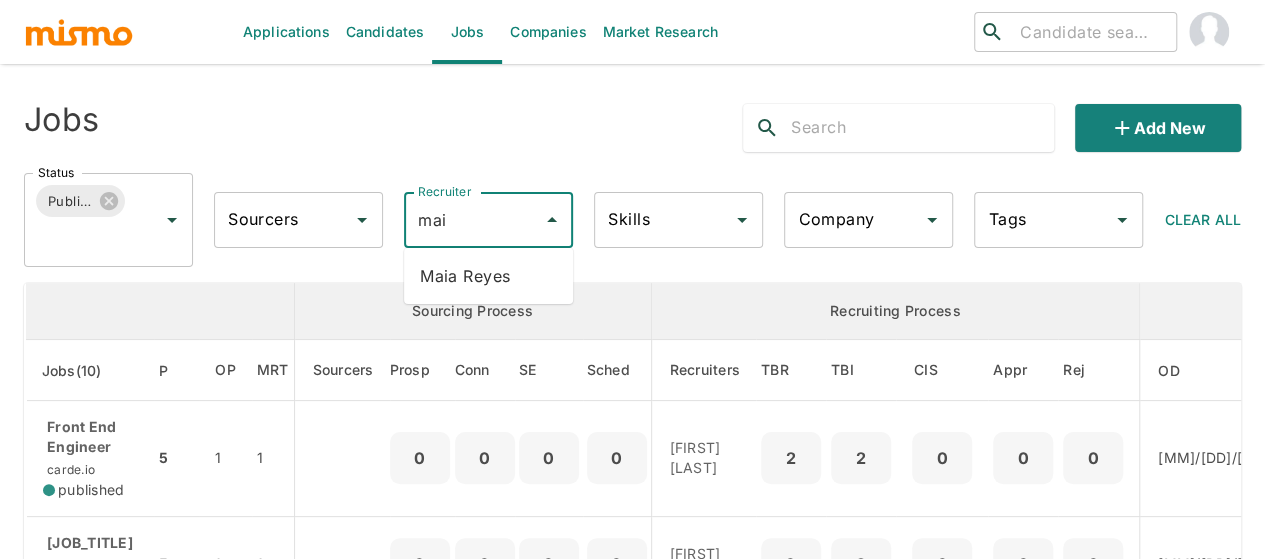 type on "[FIRST]" 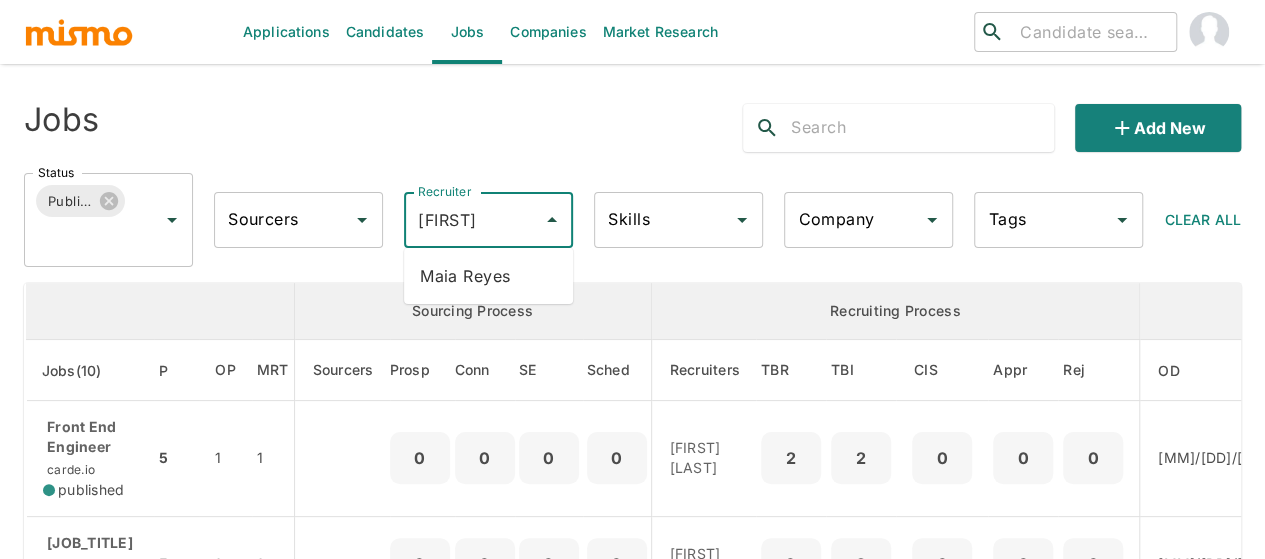 click on "Maia Reyes" at bounding box center (488, 276) 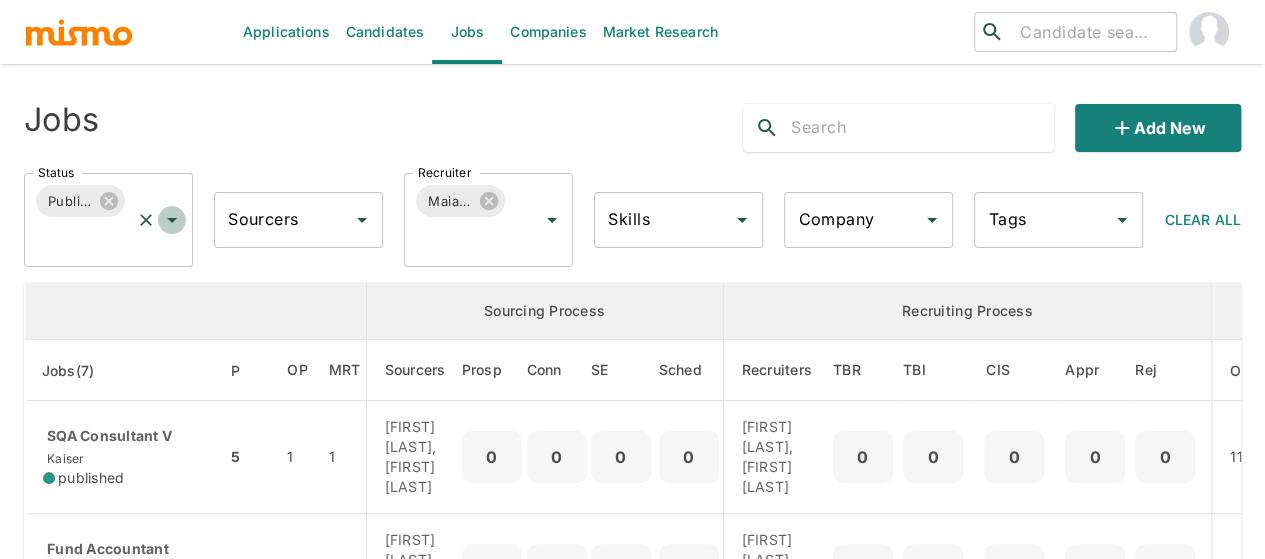 click 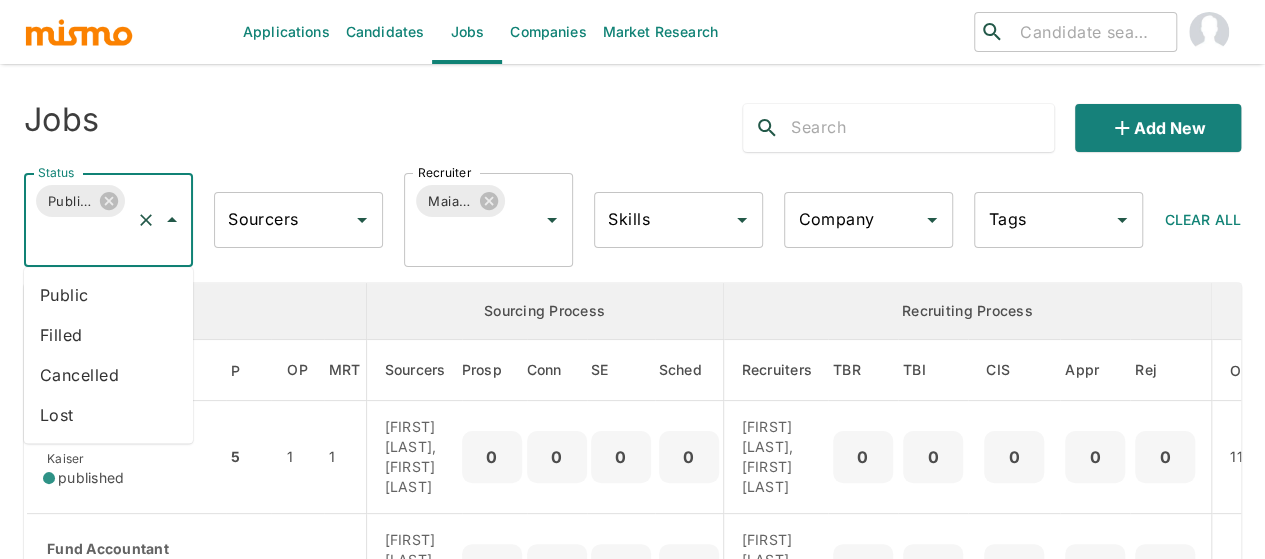 click on "Public" at bounding box center (108, 295) 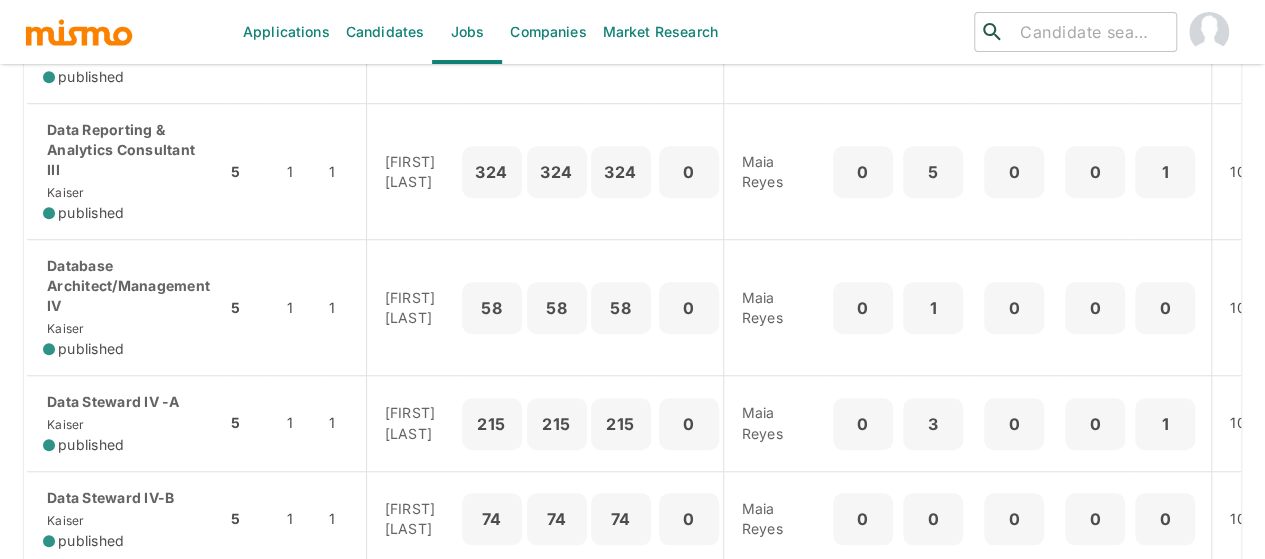 scroll, scrollTop: 700, scrollLeft: 0, axis: vertical 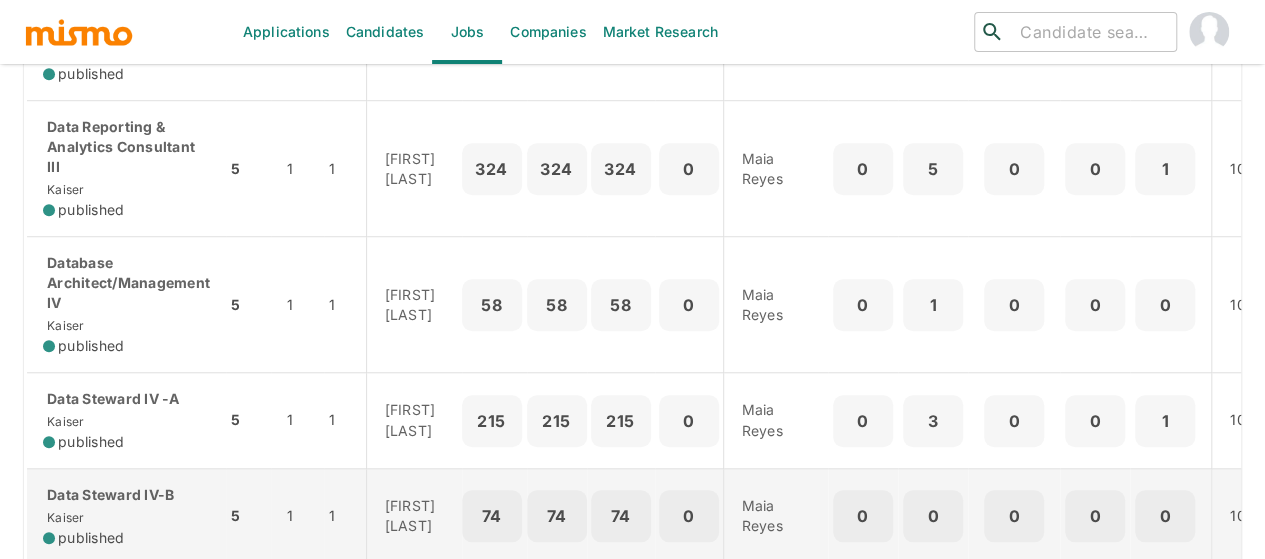 click on "Data Steward IV-B" at bounding box center (126, 495) 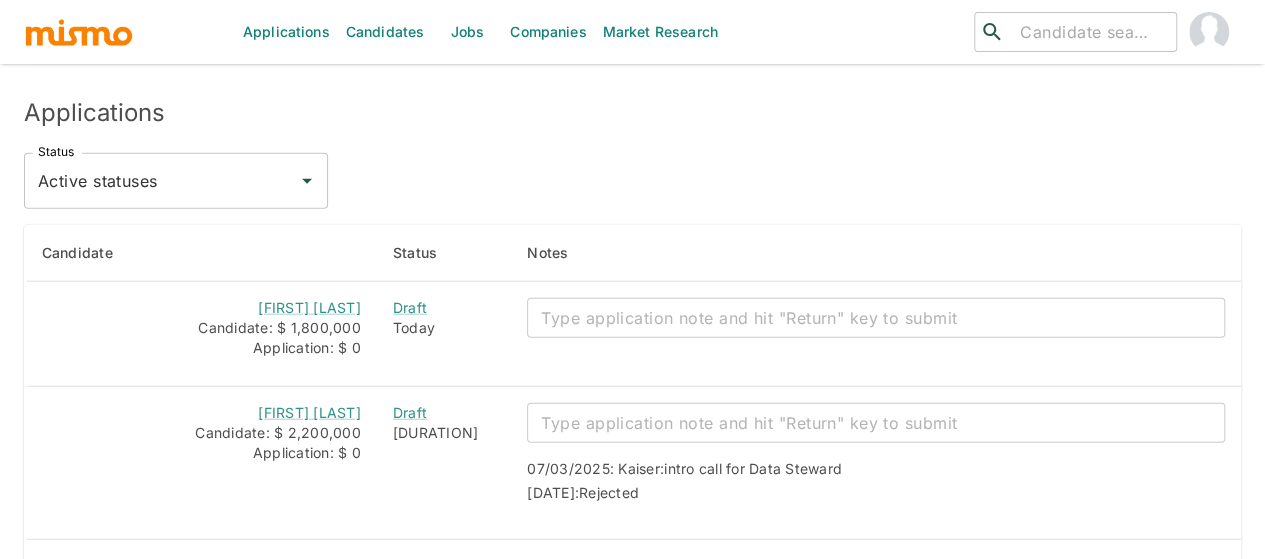 scroll, scrollTop: 2500, scrollLeft: 0, axis: vertical 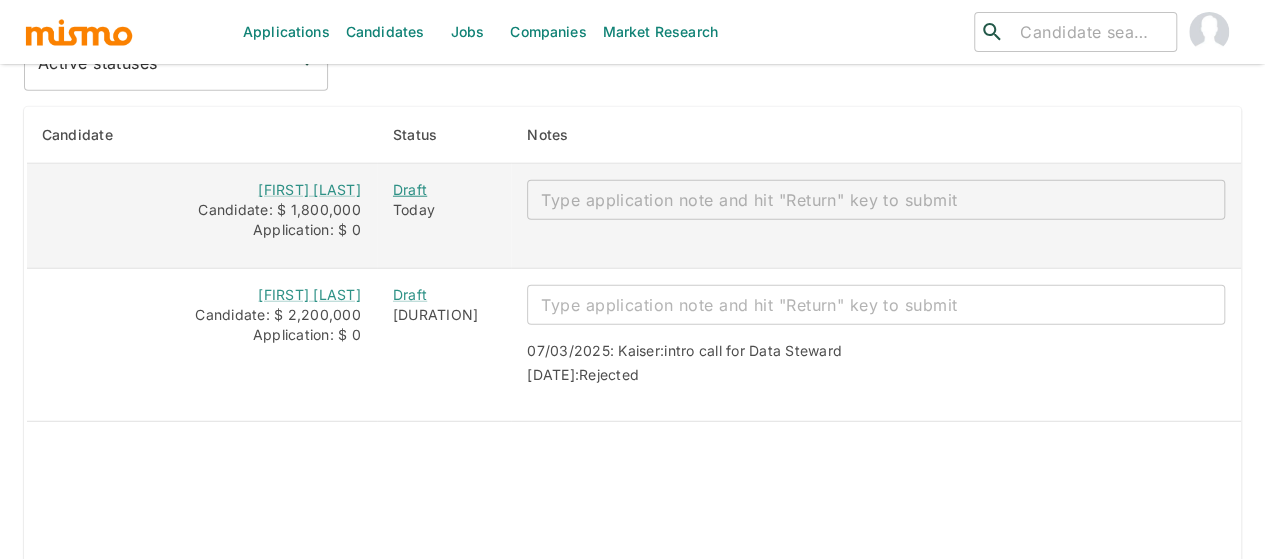 click on "Draft" at bounding box center [444, 190] 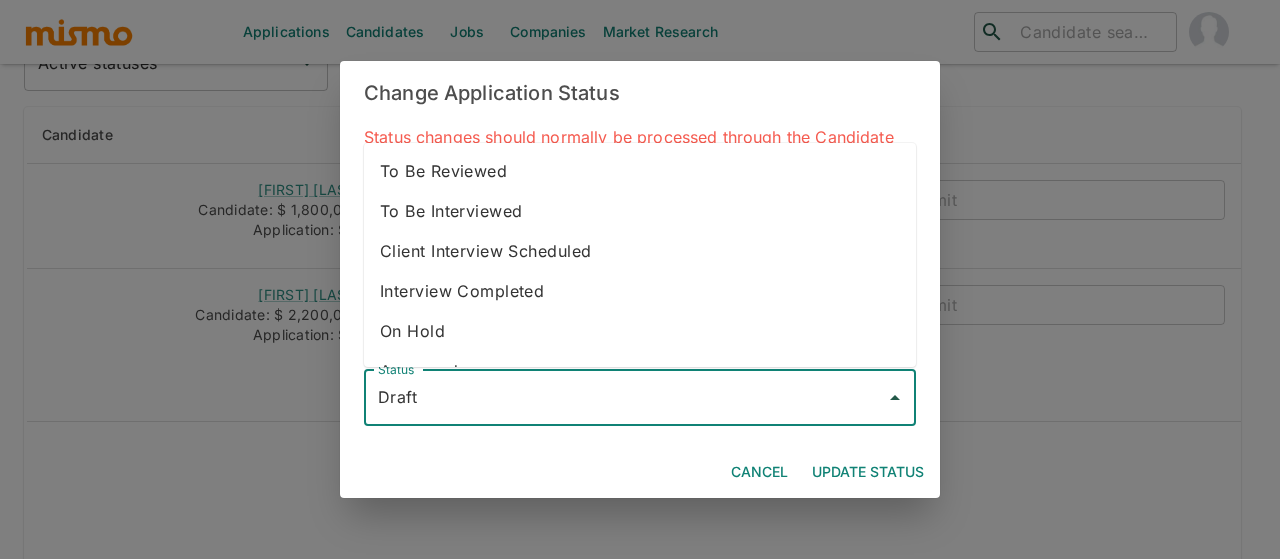 click on "Draft" at bounding box center (625, 398) 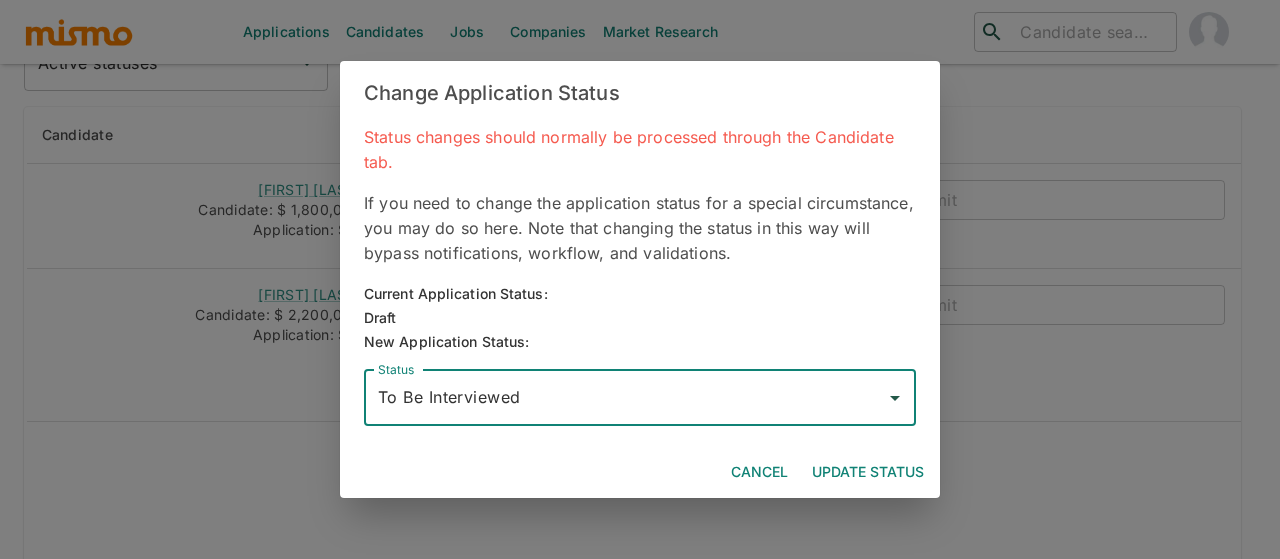 click on "Update Status" at bounding box center [868, 472] 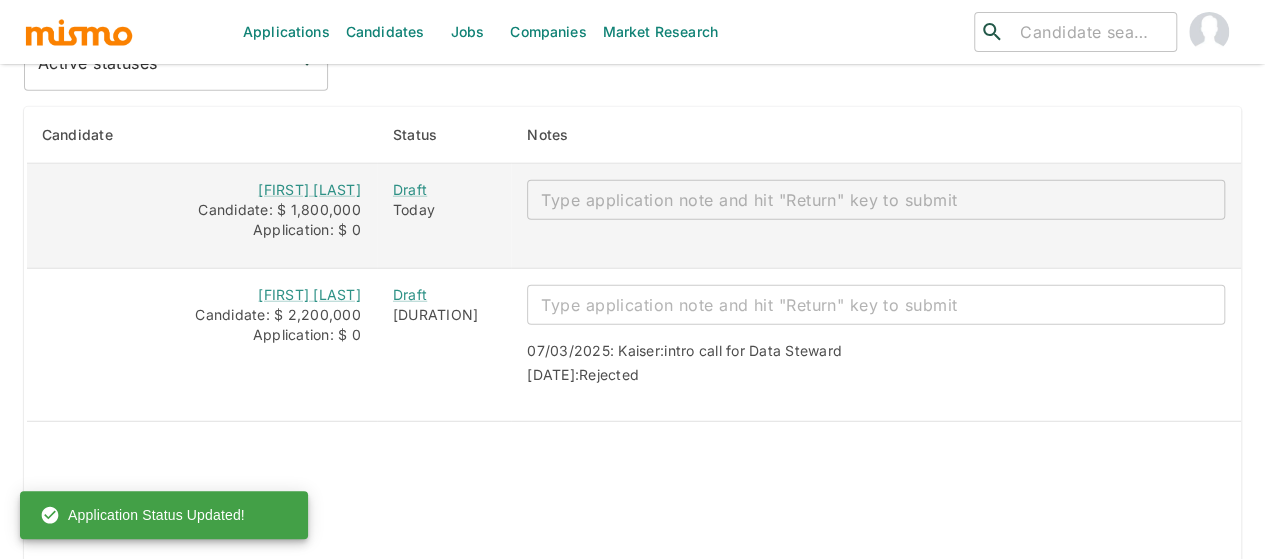 click at bounding box center (876, 200) 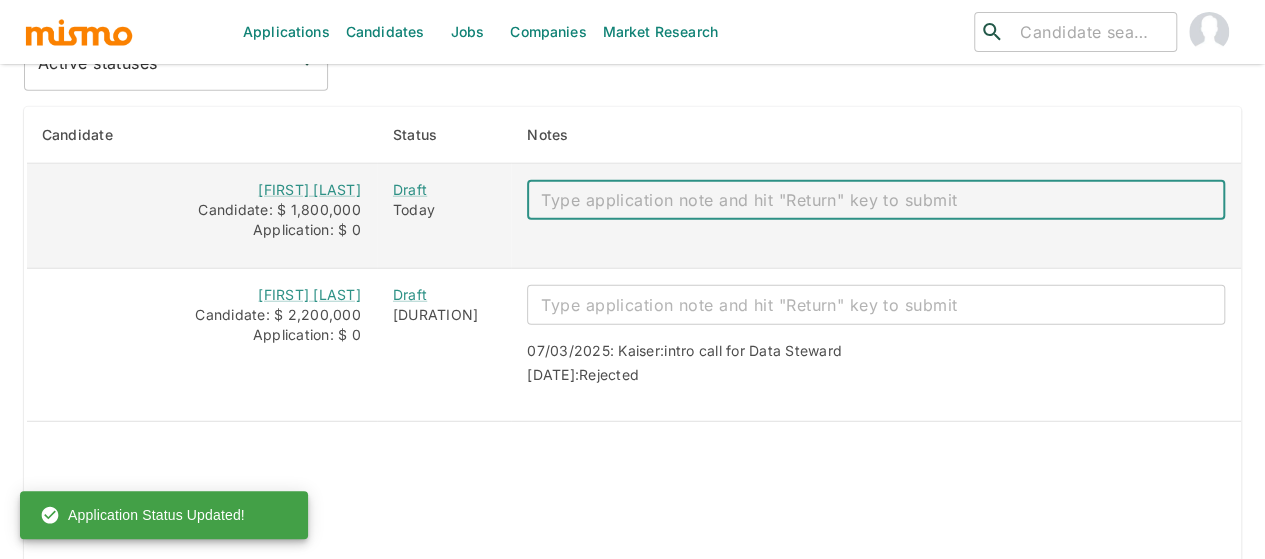 paste on "Mail: Kari.chaconaguilar@yahoo.com
Salary: 1,6
Bachelor: no
Notice: 4 weeks
ID: 402120170
Phone: 83142721
English: b2+
Karina is a seasoned professional with extensive experience as a Data Steward. She has a strong background in reporting, data cleansing within Salesforce, and hands-on experience with SQL and Tableau for report automation. She also has some knowledge of Python. Karina holds a B2+ level of English, has excellent communication skills, and is highly enthusiastic about the position. We believe she is a strong candidate for the role." 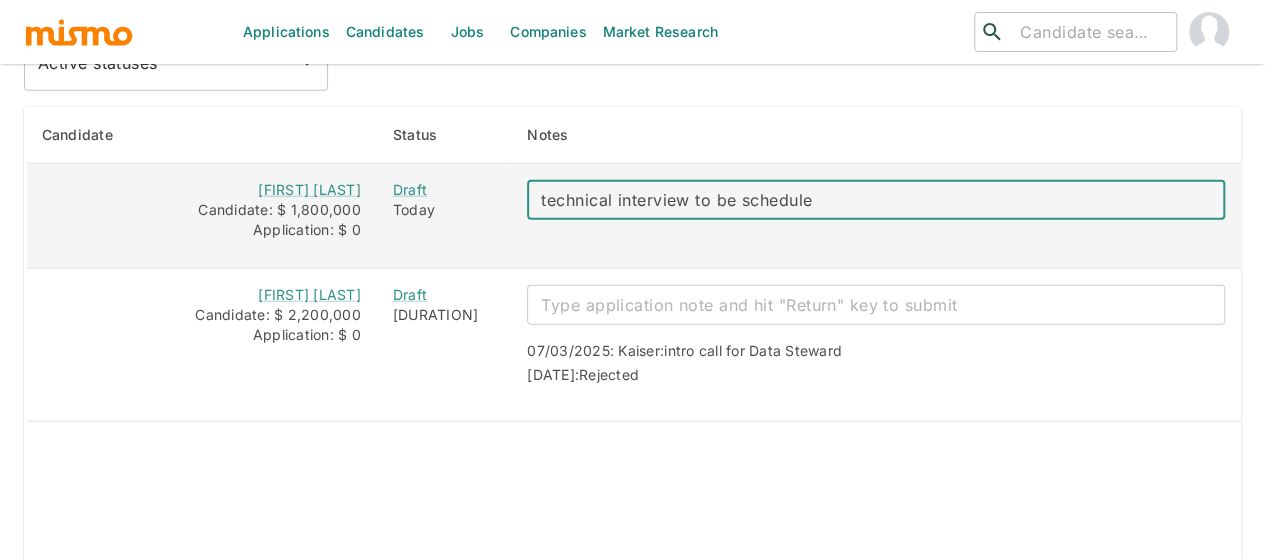 type on "technical interview to be scheduled" 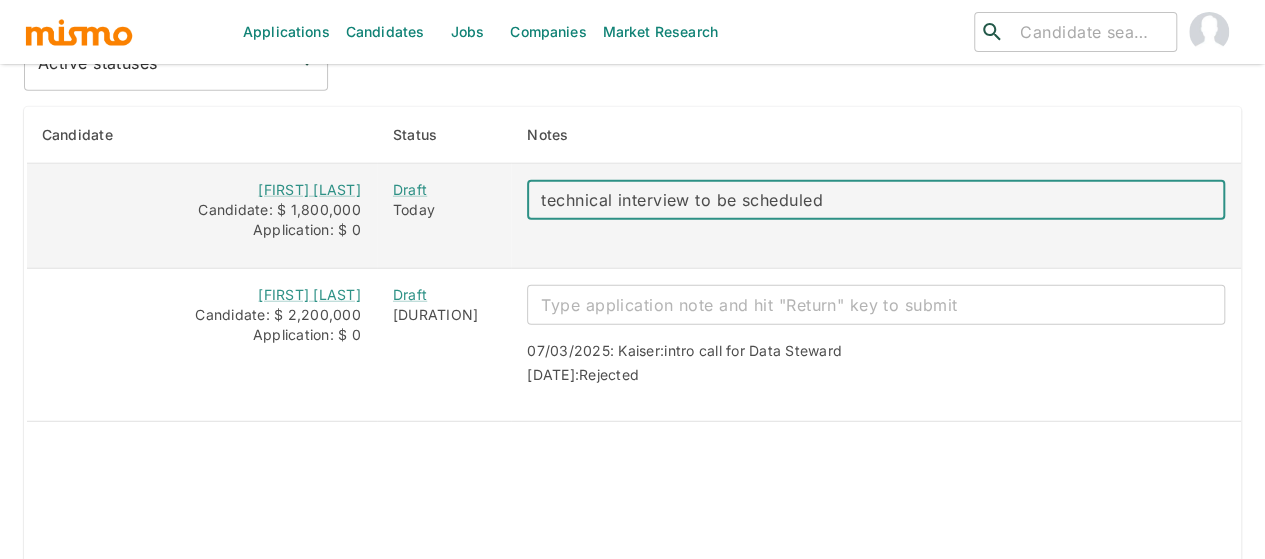 type 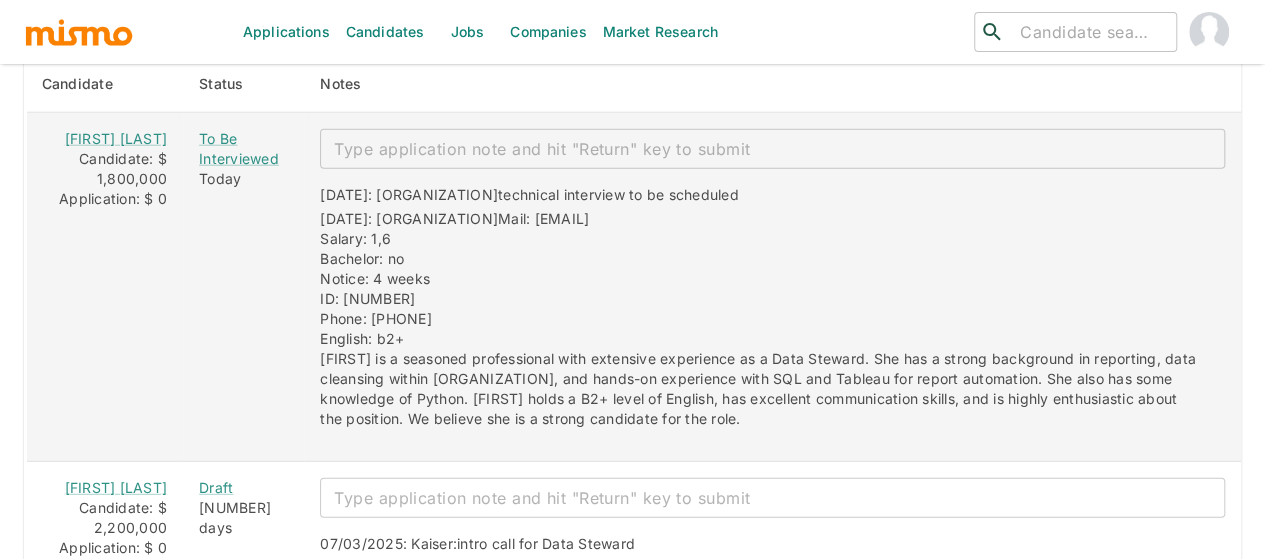 scroll, scrollTop: 2520, scrollLeft: 0, axis: vertical 